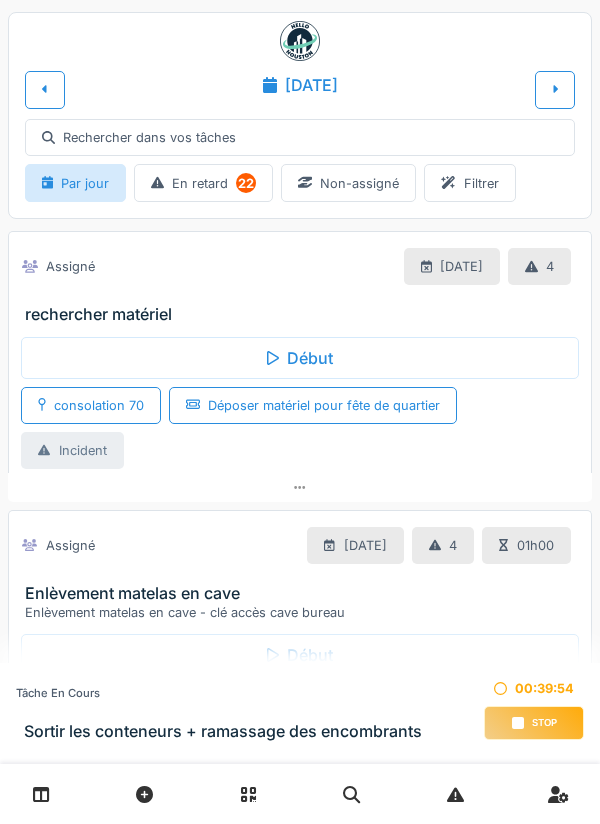 scroll, scrollTop: 0, scrollLeft: 0, axis: both 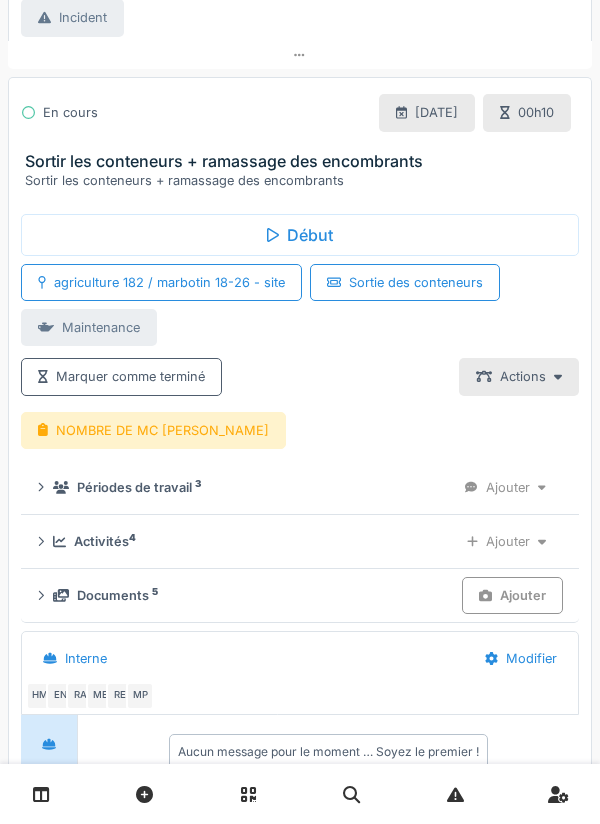 click on "NOMBRE DE MC [PERSON_NAME]" at bounding box center [153, 430] 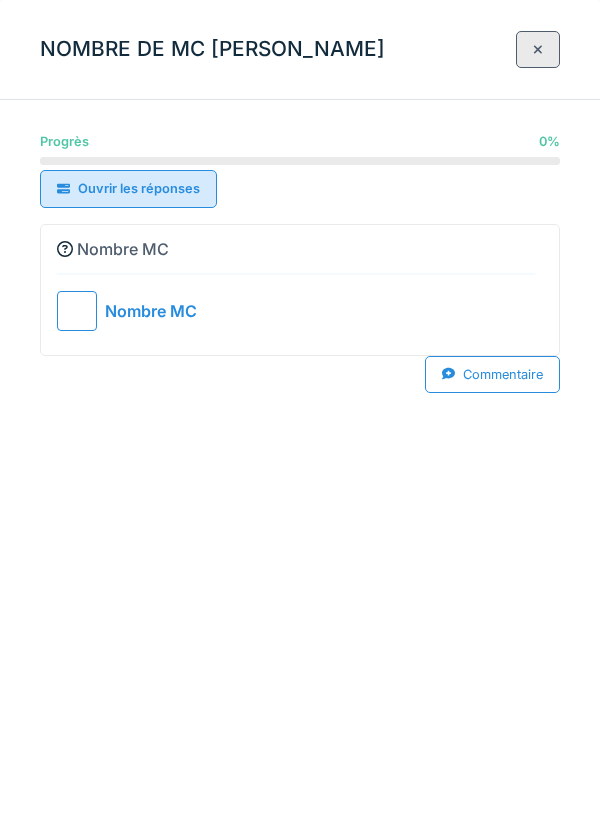 click on "Commentaire" at bounding box center [300, 374] 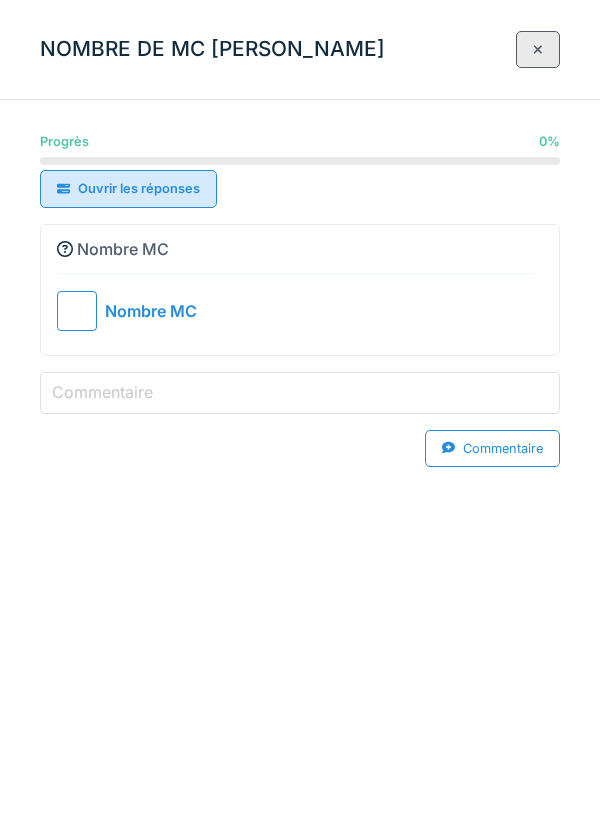 click on "Commentaire" at bounding box center [300, 393] 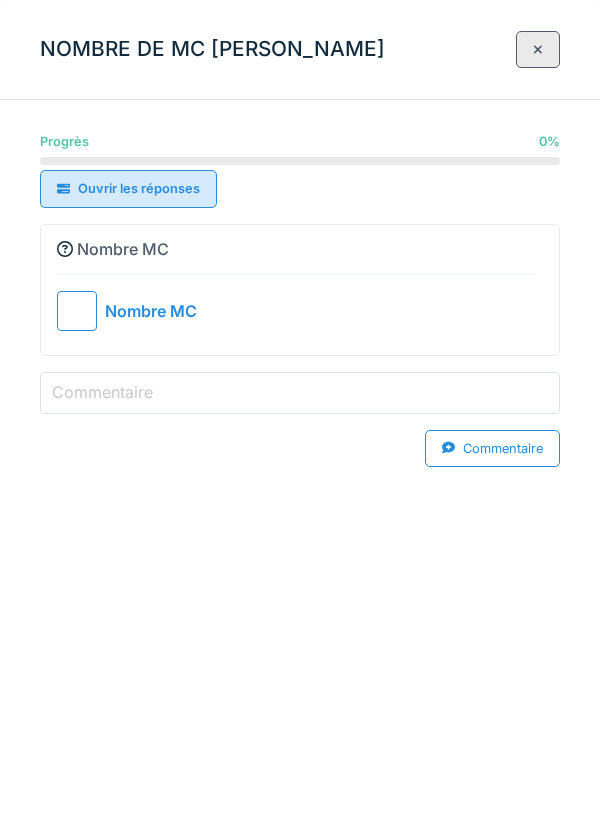 type on "**********" 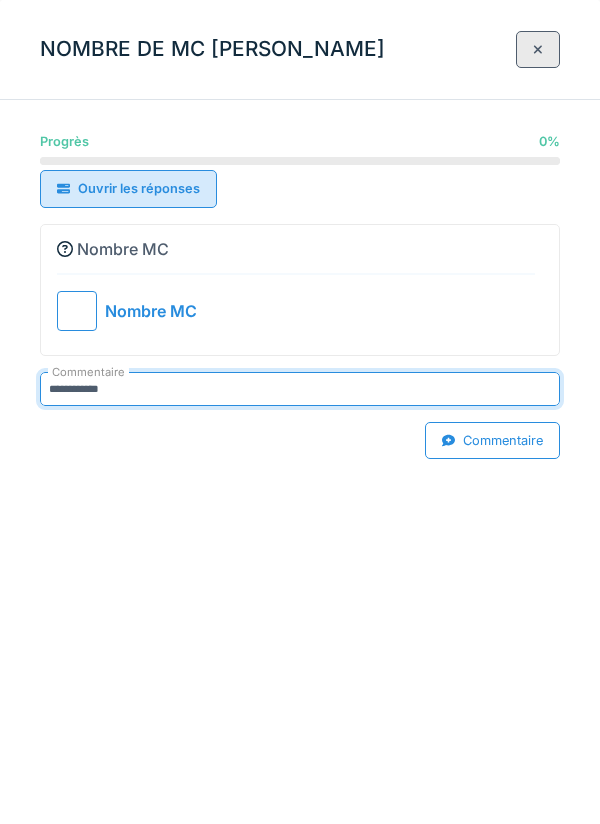 click at bounding box center [77, 311] 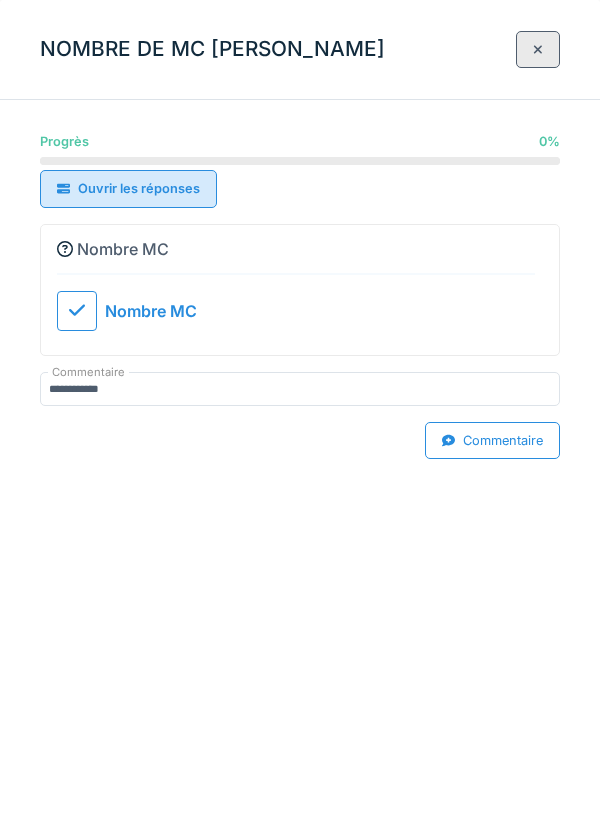 type 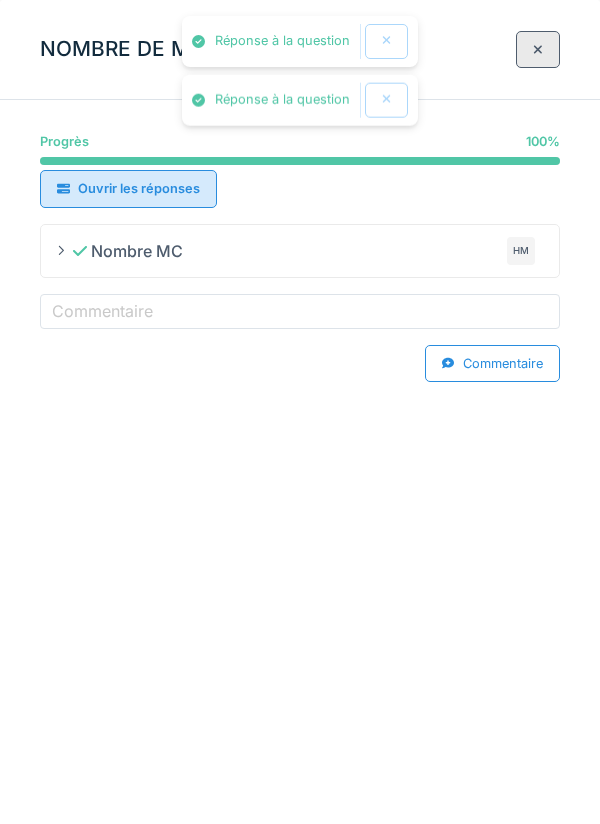 click at bounding box center (538, 49) 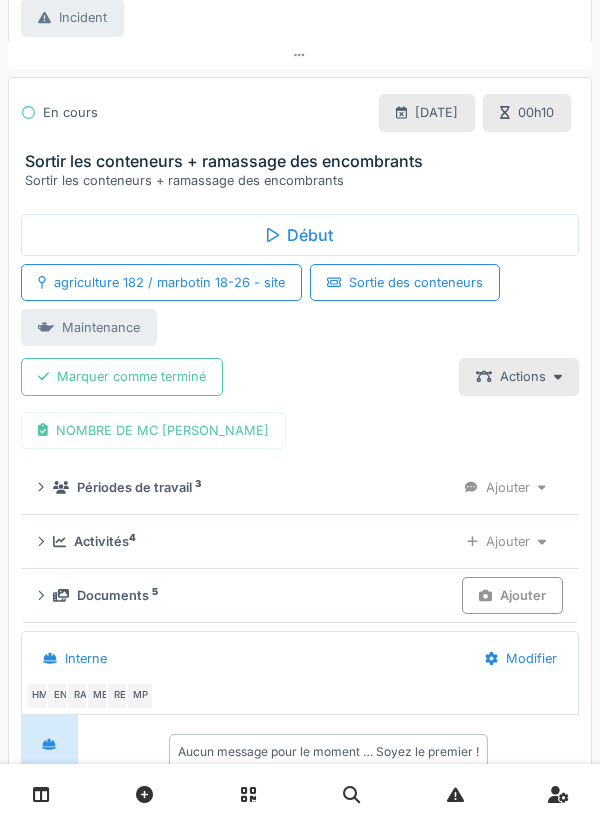 click on "NOMBRE DE MC [PERSON_NAME]" at bounding box center [153, 430] 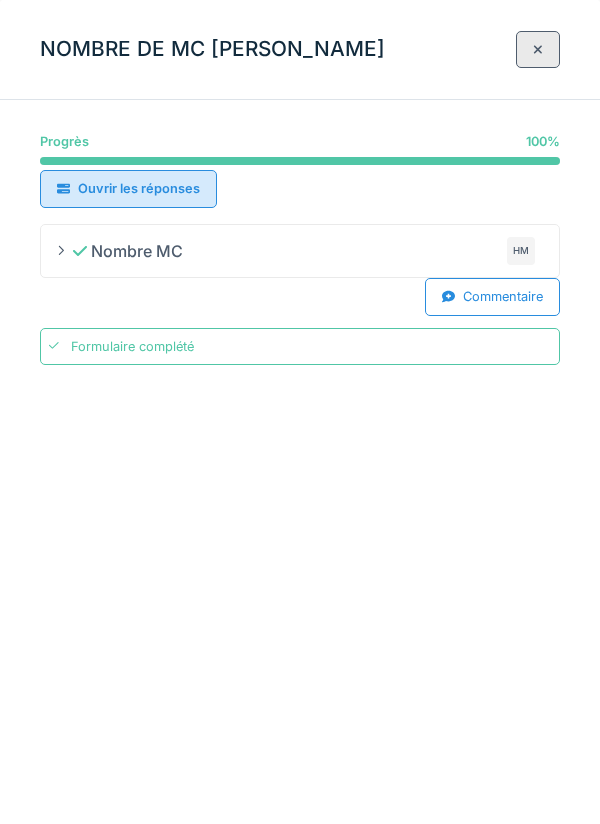 click on "Formulaire complété" at bounding box center [132, 346] 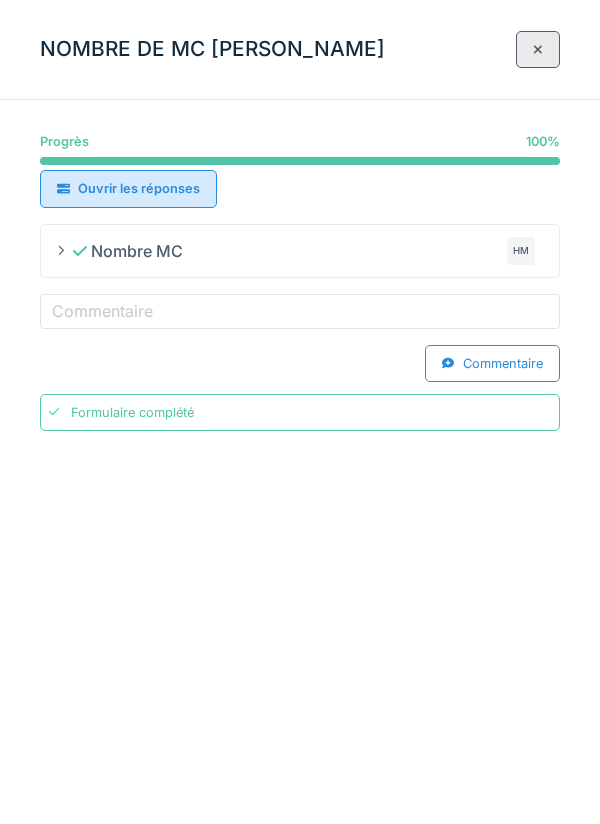 click on "Commentaire" at bounding box center (102, 311) 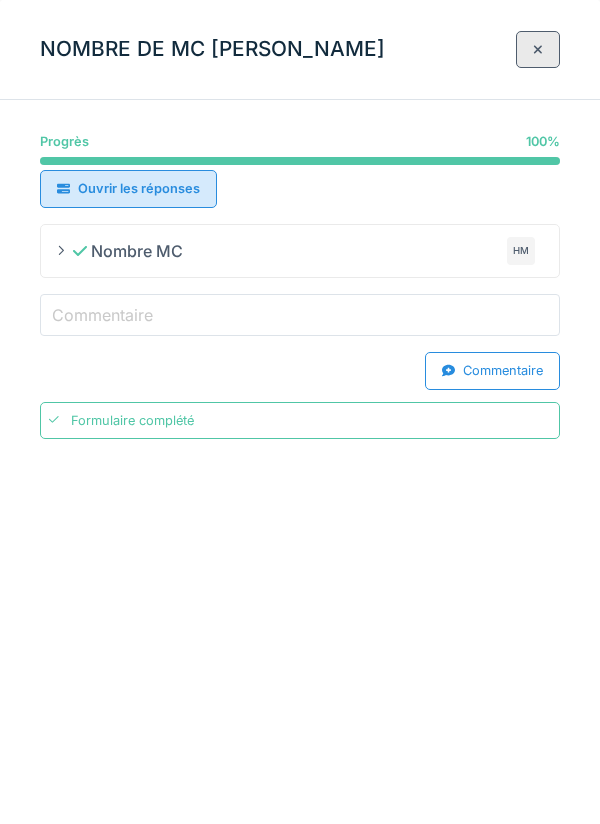 click on "Commentaire" at bounding box center (300, 315) 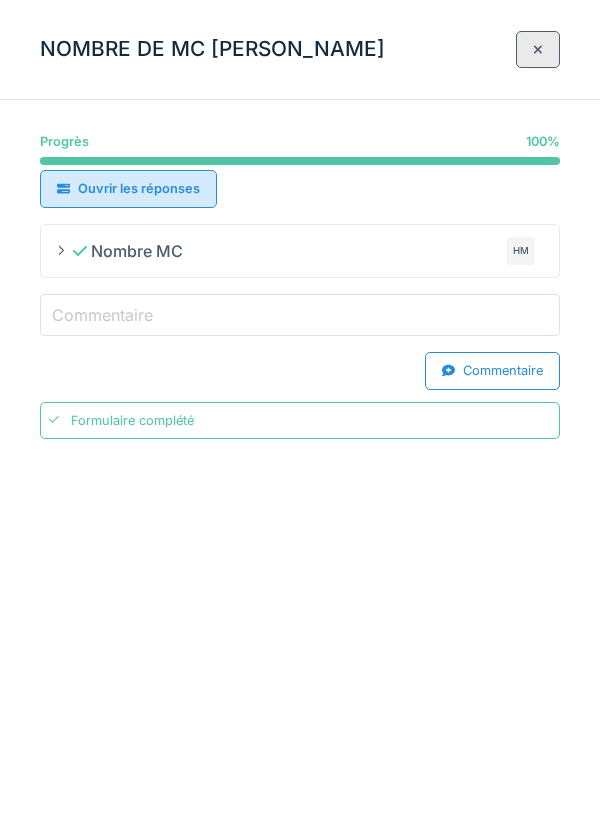 type on "**********" 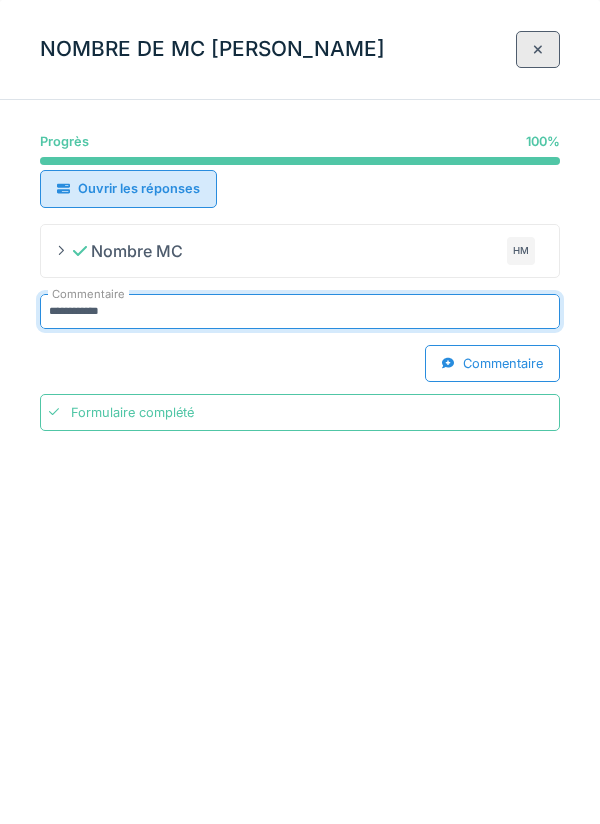 click at bounding box center (538, 49) 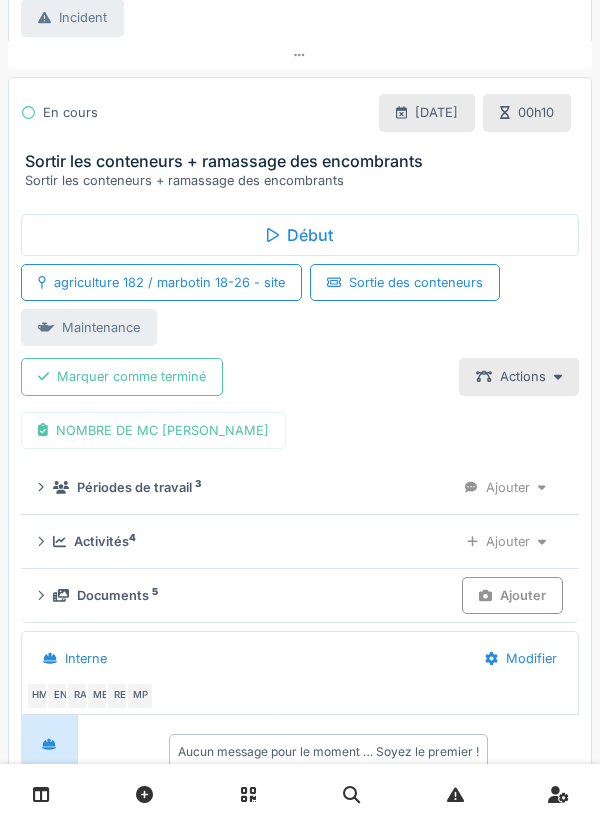 click on "Marquer comme terminé" at bounding box center (122, 376) 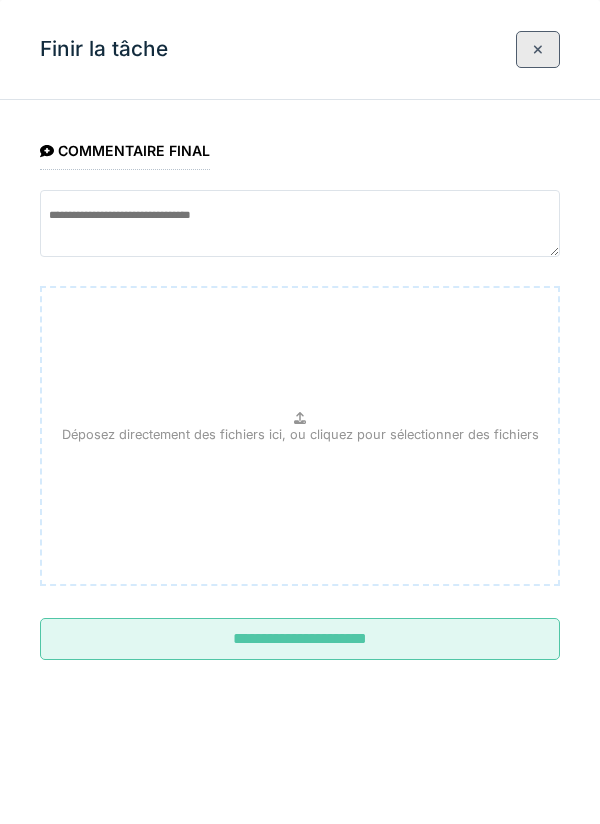 click on "**********" at bounding box center (300, 639) 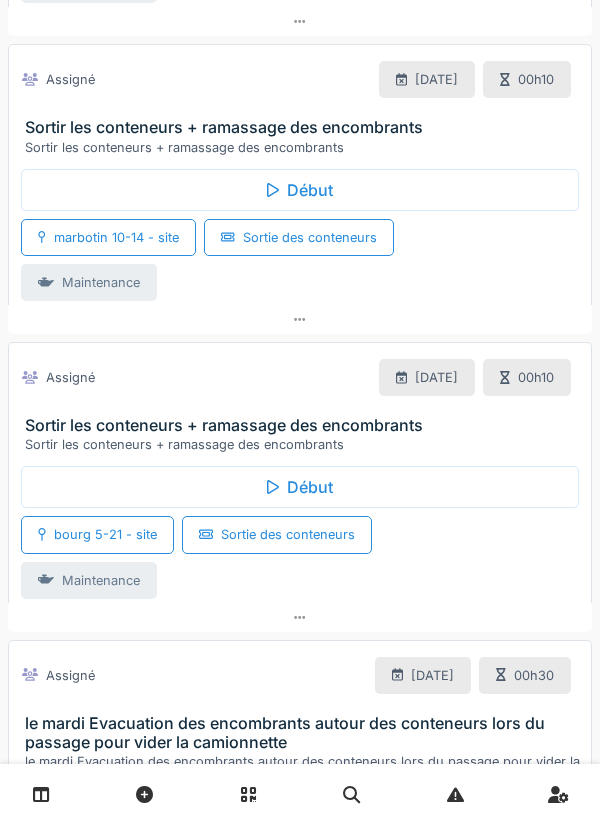 scroll, scrollTop: 1006, scrollLeft: 0, axis: vertical 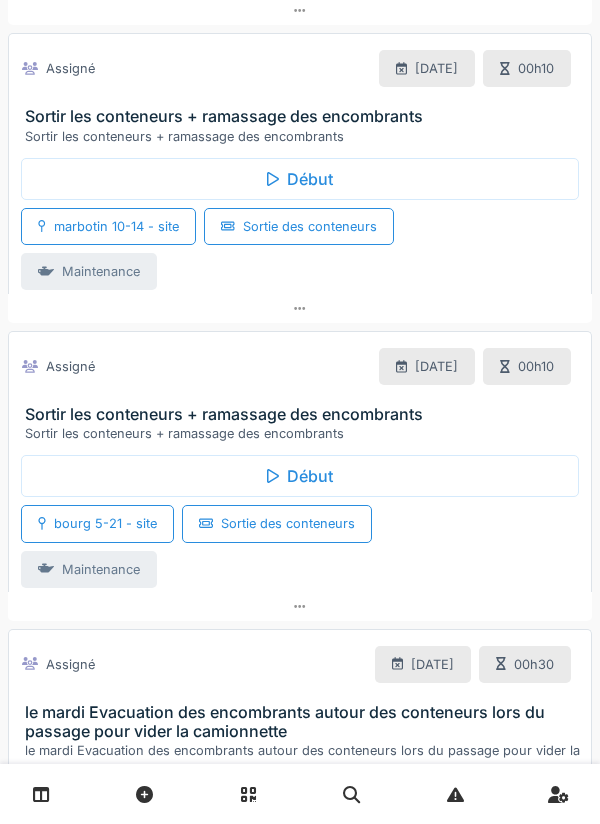 click on "Début" at bounding box center (300, 179) 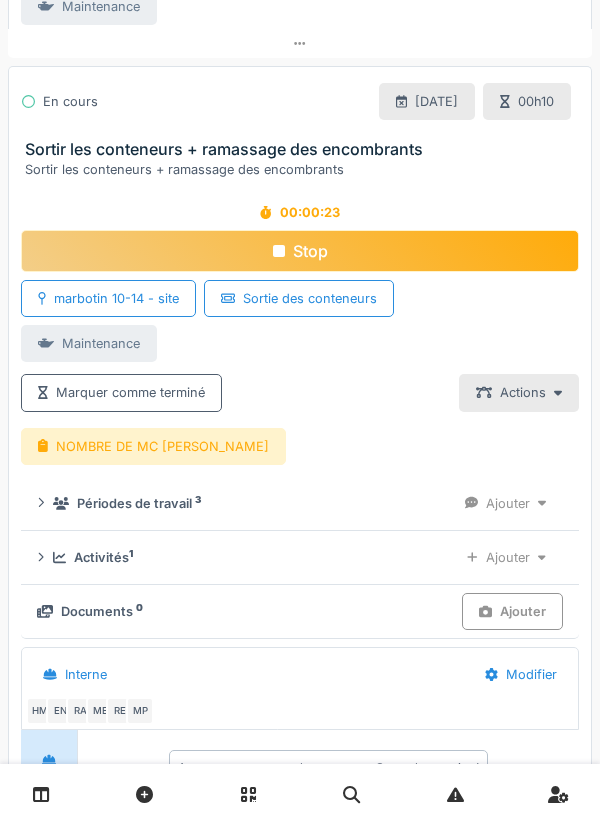 scroll, scrollTop: 974, scrollLeft: 0, axis: vertical 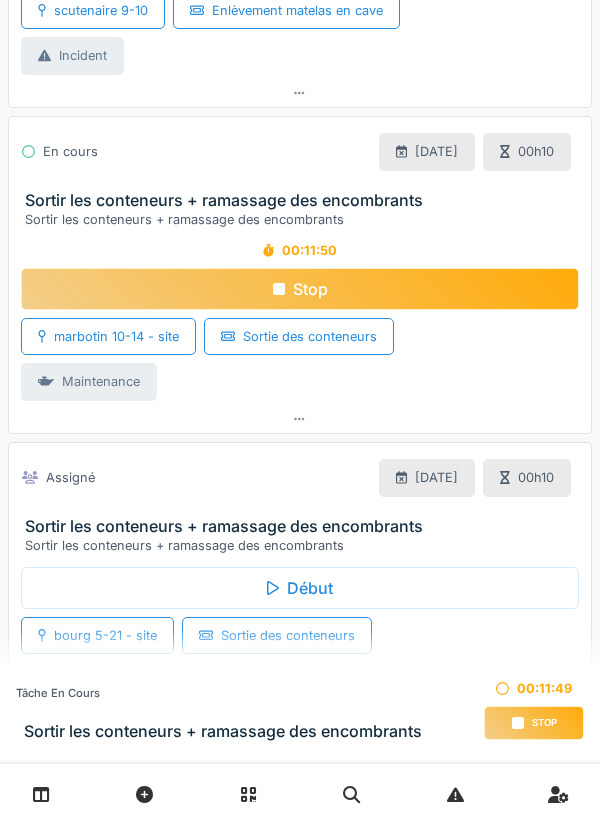 click 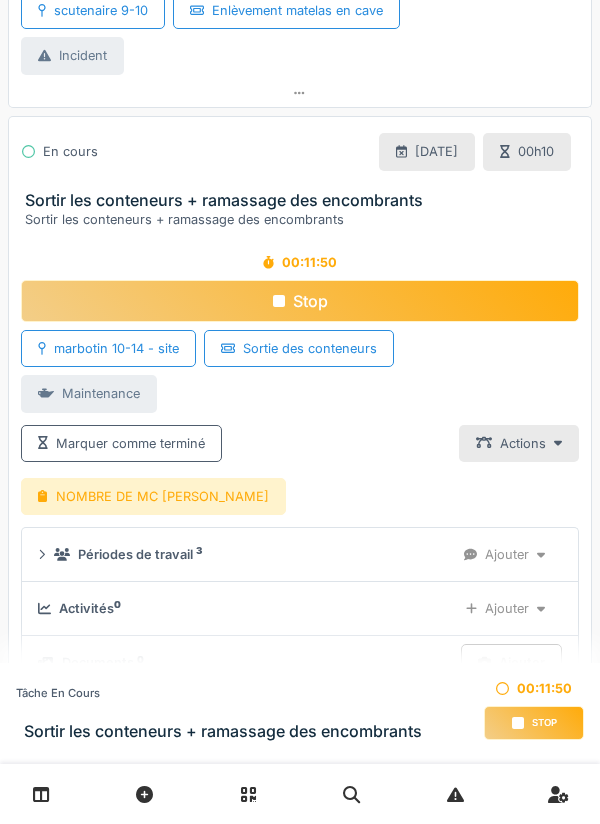 scroll, scrollTop: 730, scrollLeft: 0, axis: vertical 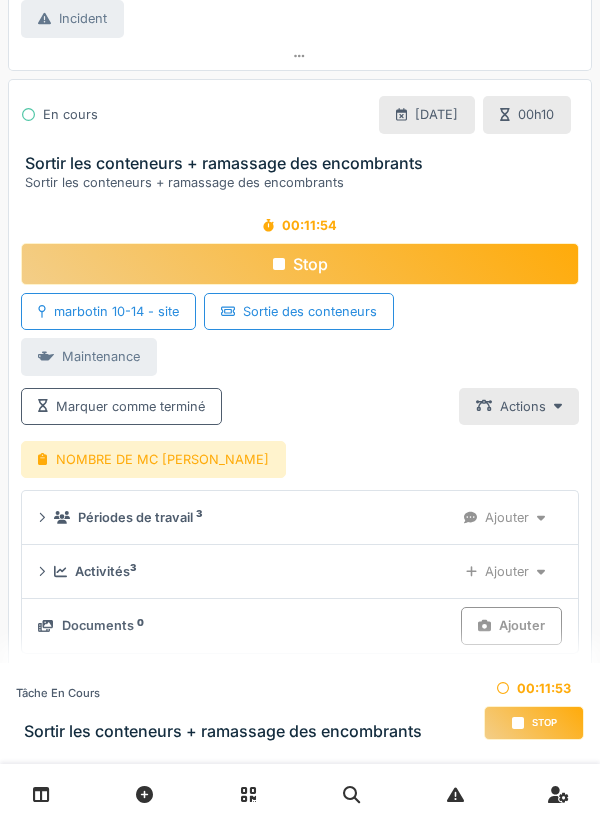 click on "Ajouter" at bounding box center (511, 625) 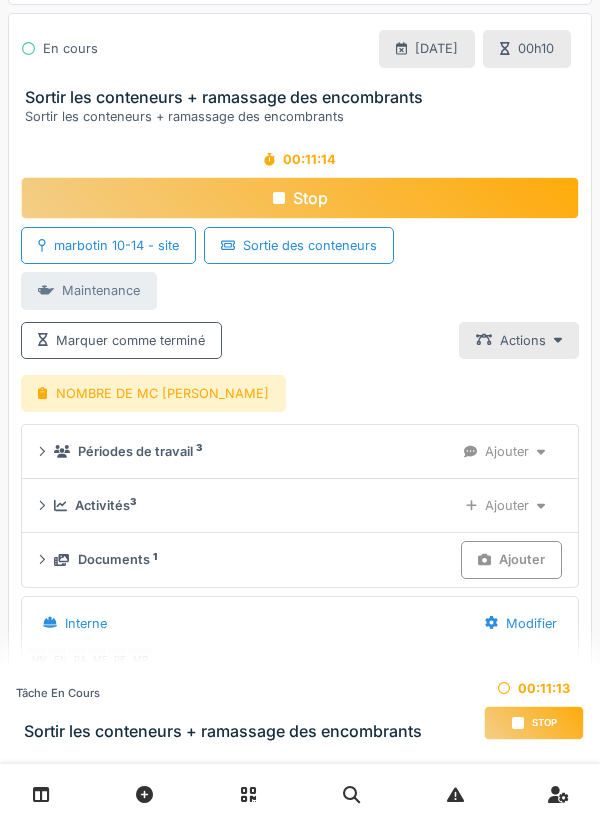 scroll, scrollTop: 804, scrollLeft: 0, axis: vertical 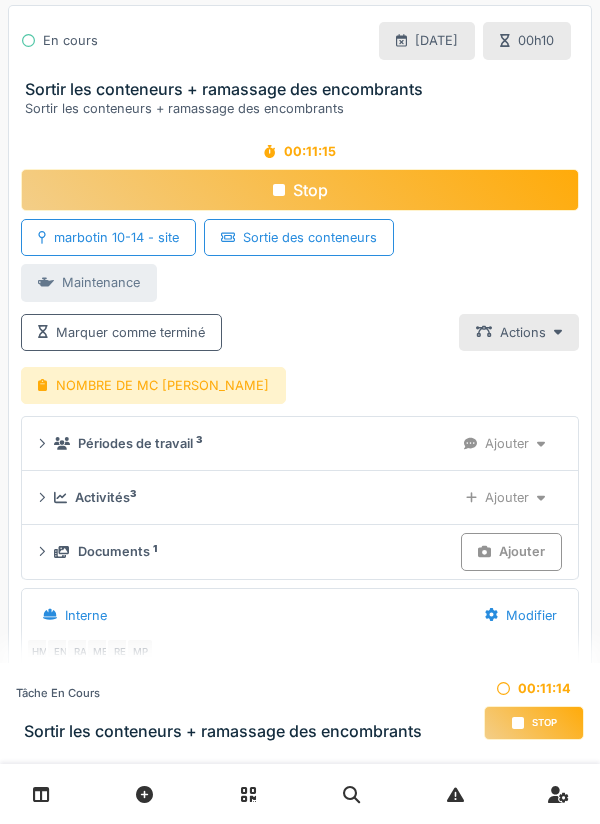 click on "NOMBRE DE MC [PERSON_NAME]" at bounding box center (153, 385) 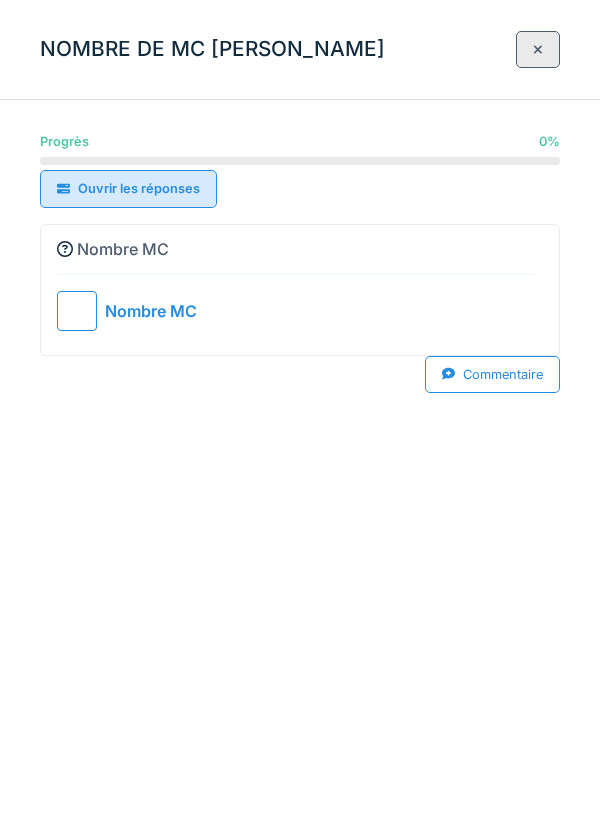 click on "Commentaire" at bounding box center (492, 374) 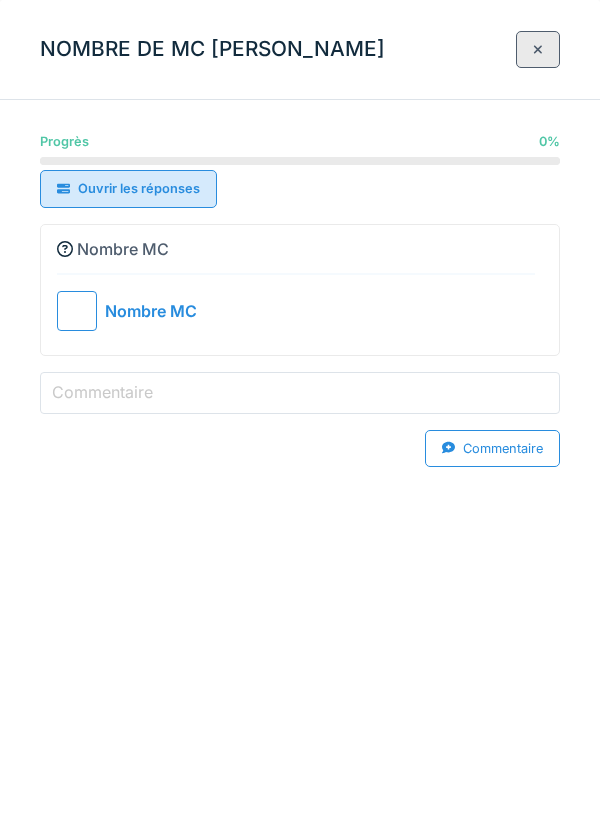 click on "Commentaire" at bounding box center [300, 393] 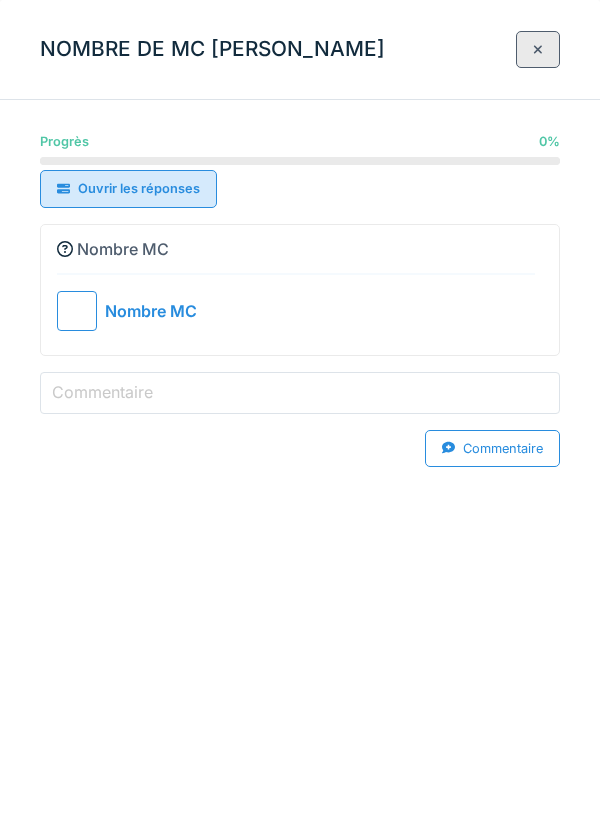 type on "**********" 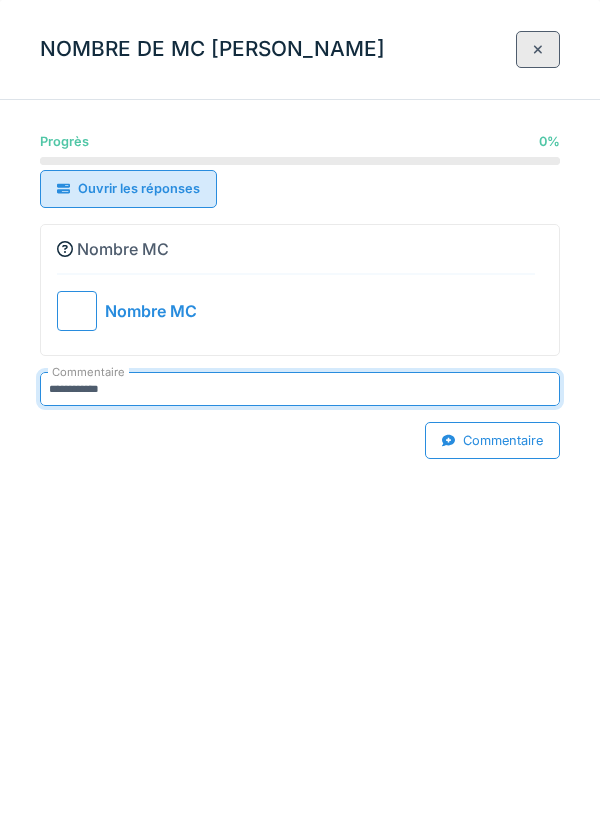 click at bounding box center (538, 49) 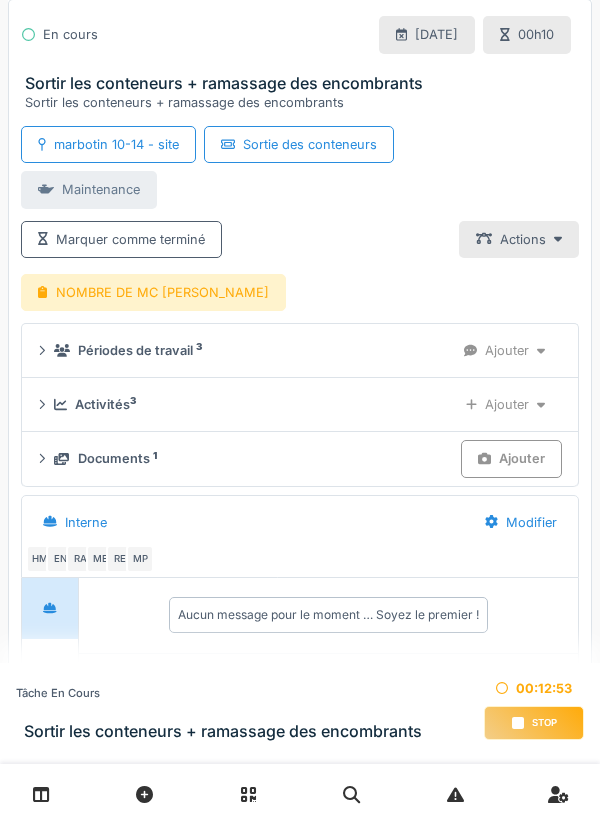 scroll, scrollTop: 901, scrollLeft: 0, axis: vertical 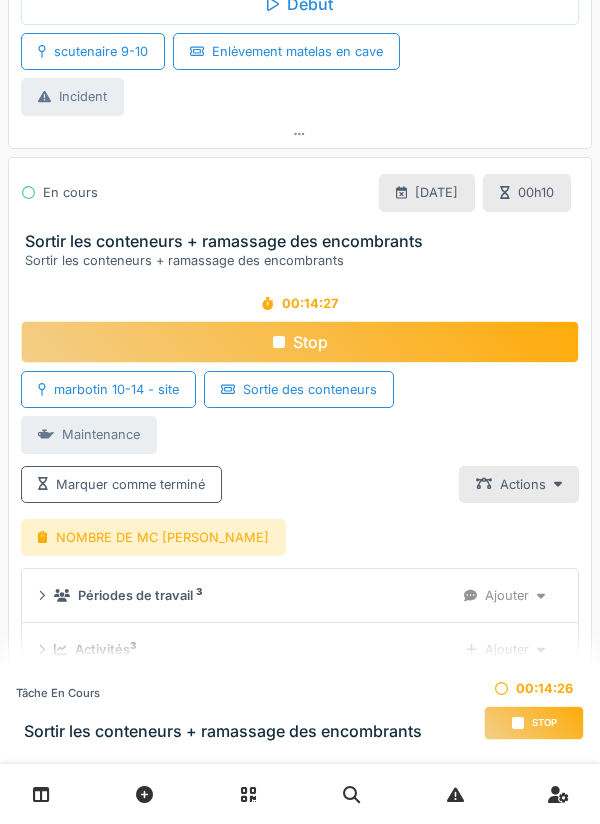 click on "Stop" at bounding box center [300, 342] 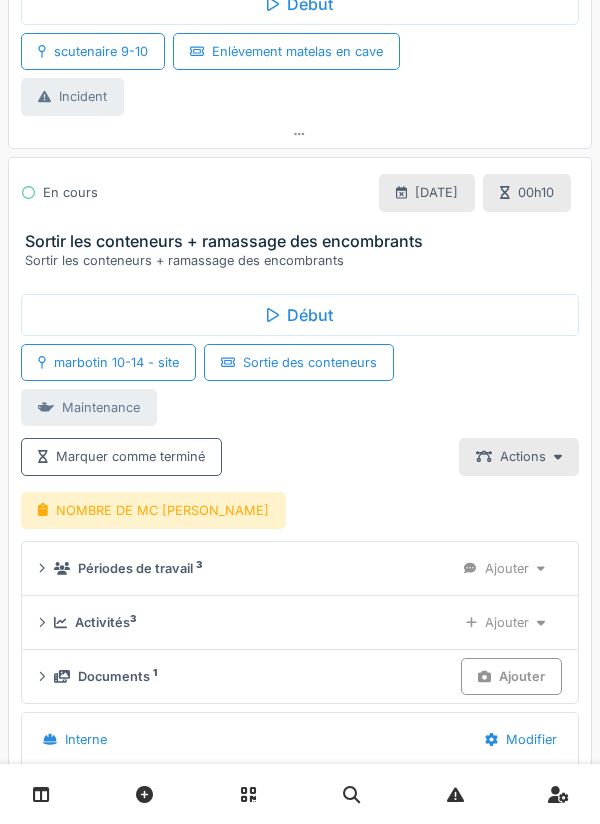 click on "Marquer comme terminé" at bounding box center [121, 456] 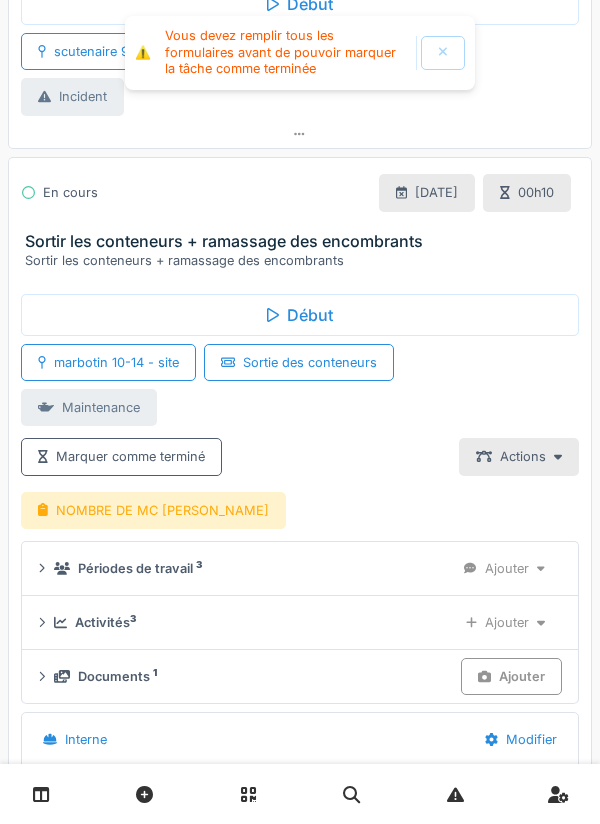 click on "NOMBRE DE MC [PERSON_NAME]" at bounding box center [153, 510] 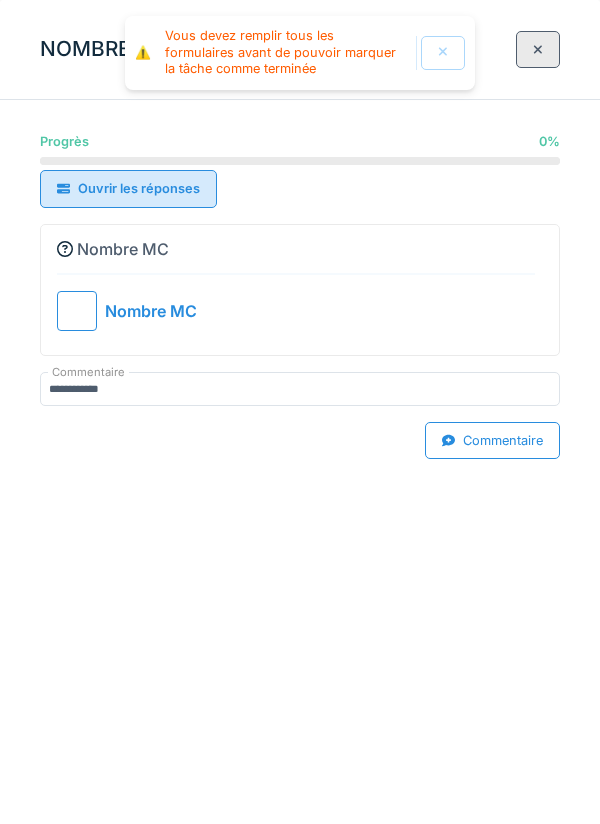 click at bounding box center [538, 49] 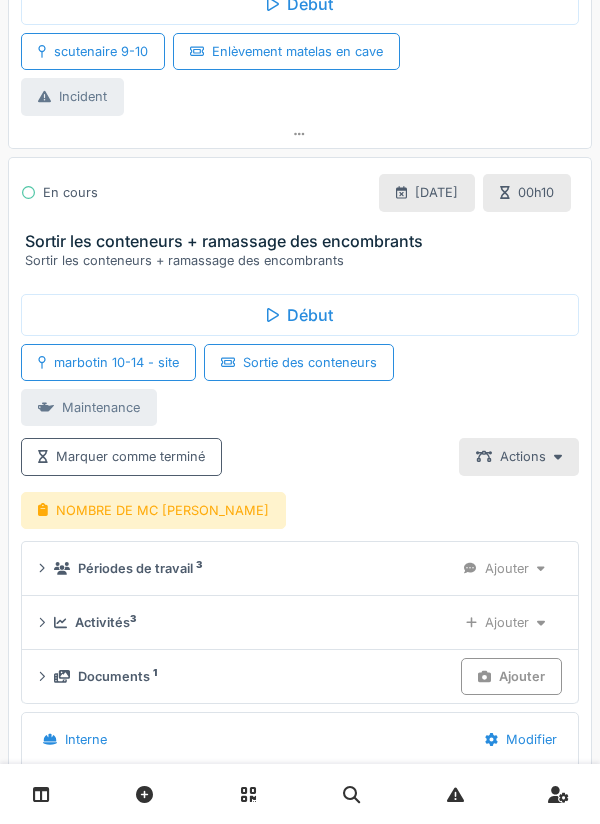 click on "Marquer comme terminé" at bounding box center (121, 456) 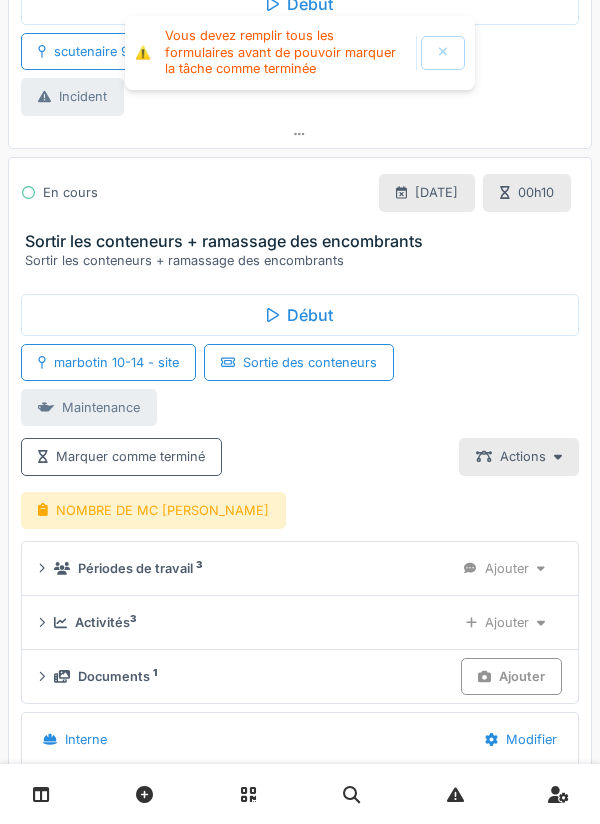 click on "Marquer comme terminé" at bounding box center [121, 456] 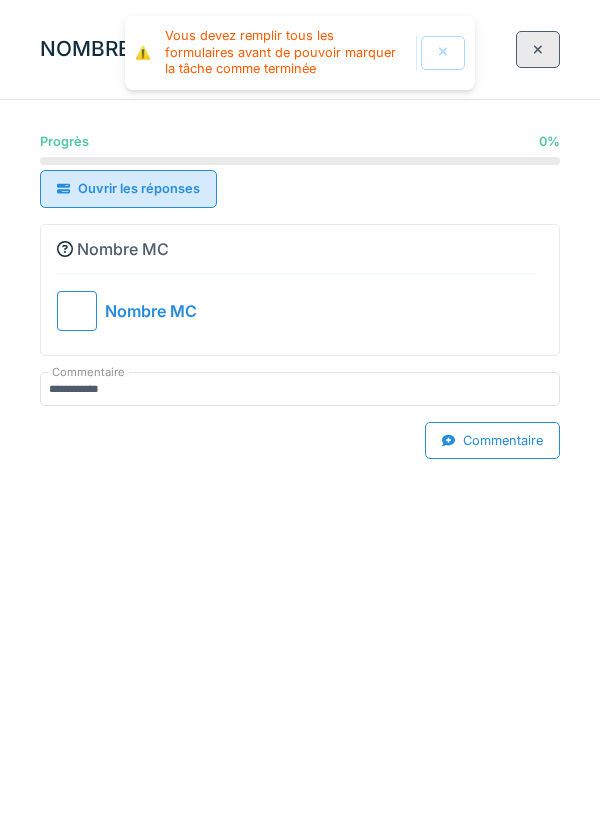 click at bounding box center [77, 311] 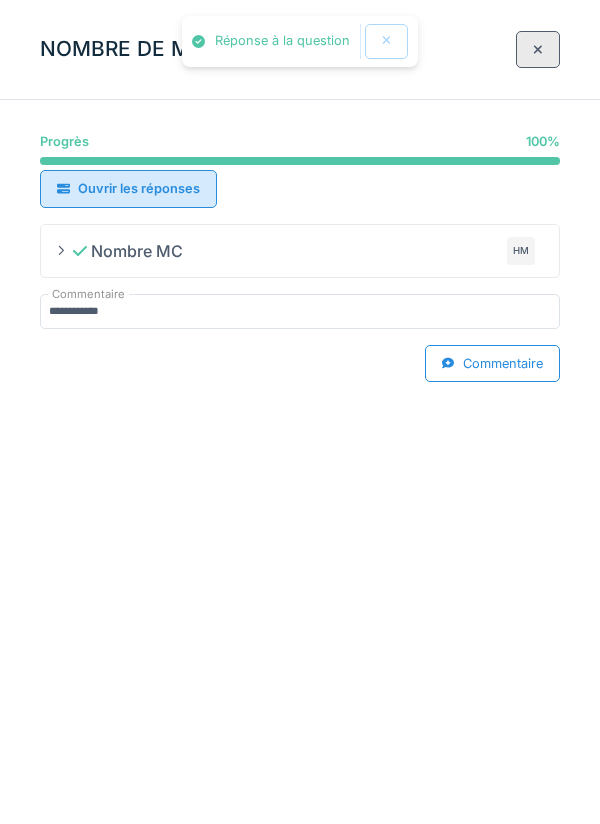 click at bounding box center [538, 49] 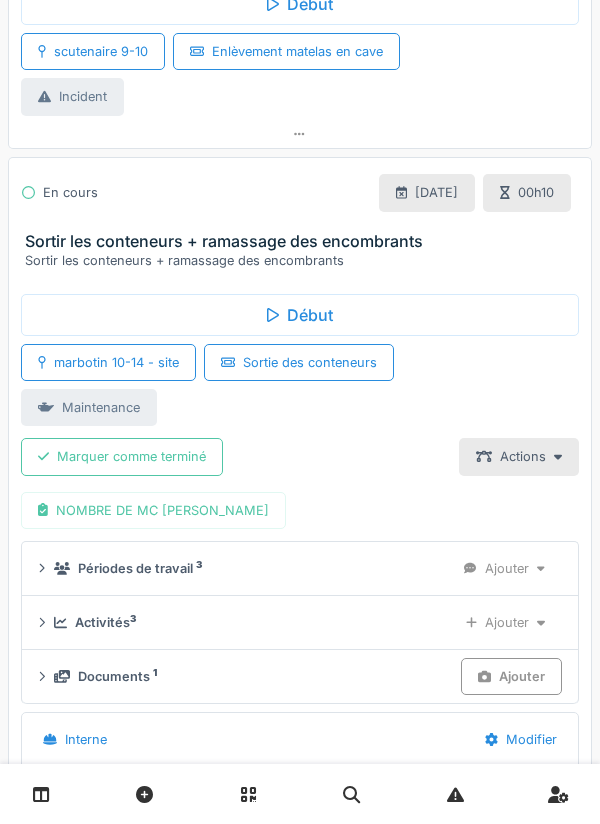 click on "Marquer comme terminé" at bounding box center (122, 456) 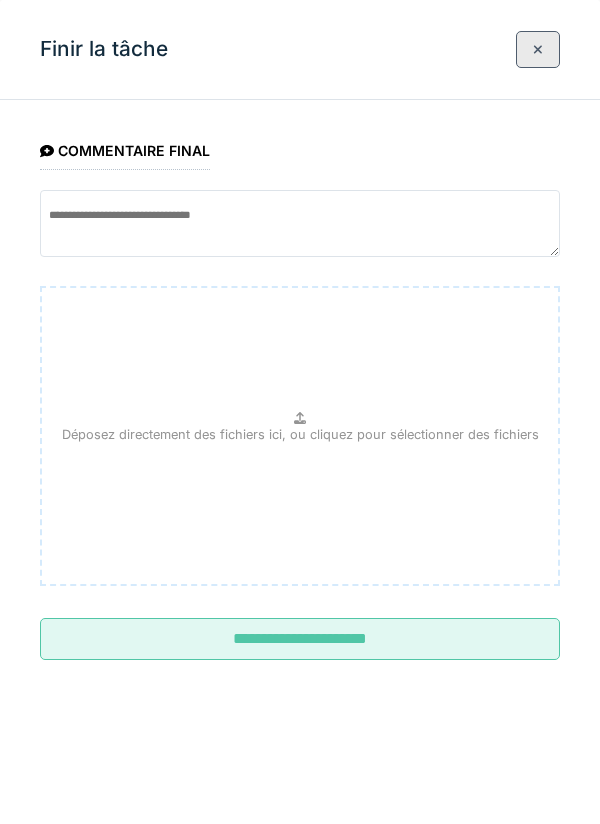 click on "**********" at bounding box center (300, 639) 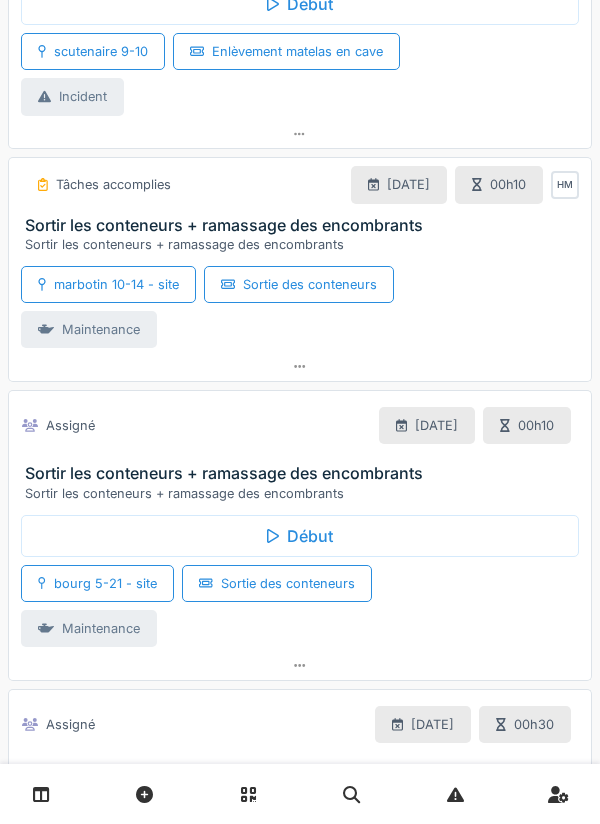 scroll, scrollTop: 955, scrollLeft: 0, axis: vertical 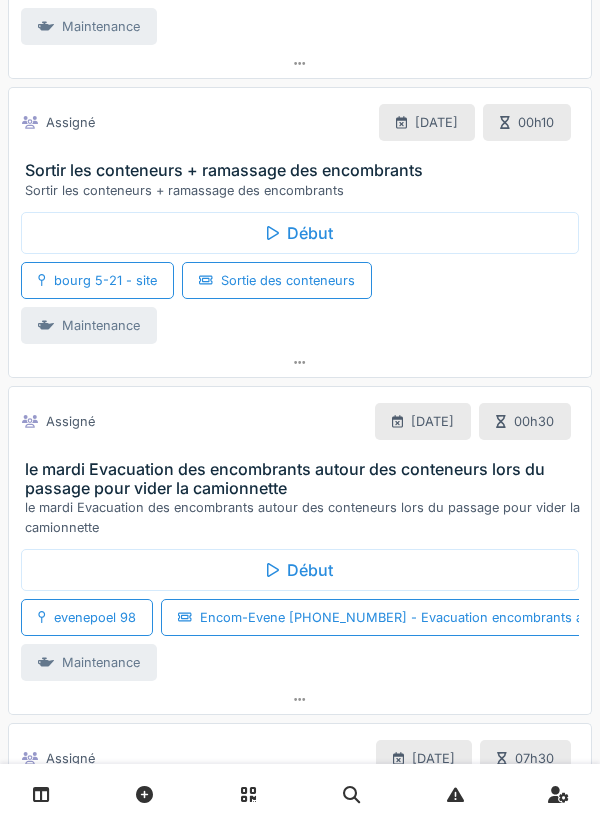 click on "Début" at bounding box center [300, 233] 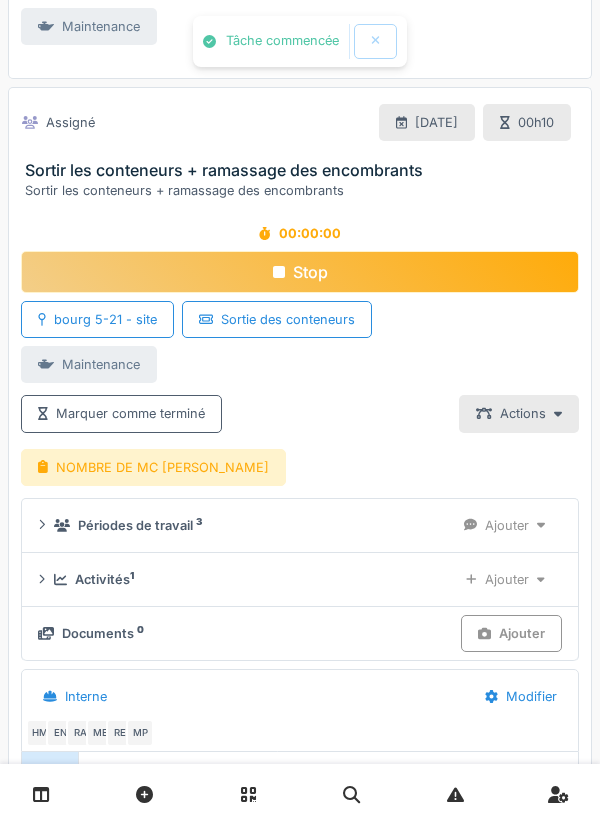 scroll, scrollTop: 963, scrollLeft: 0, axis: vertical 